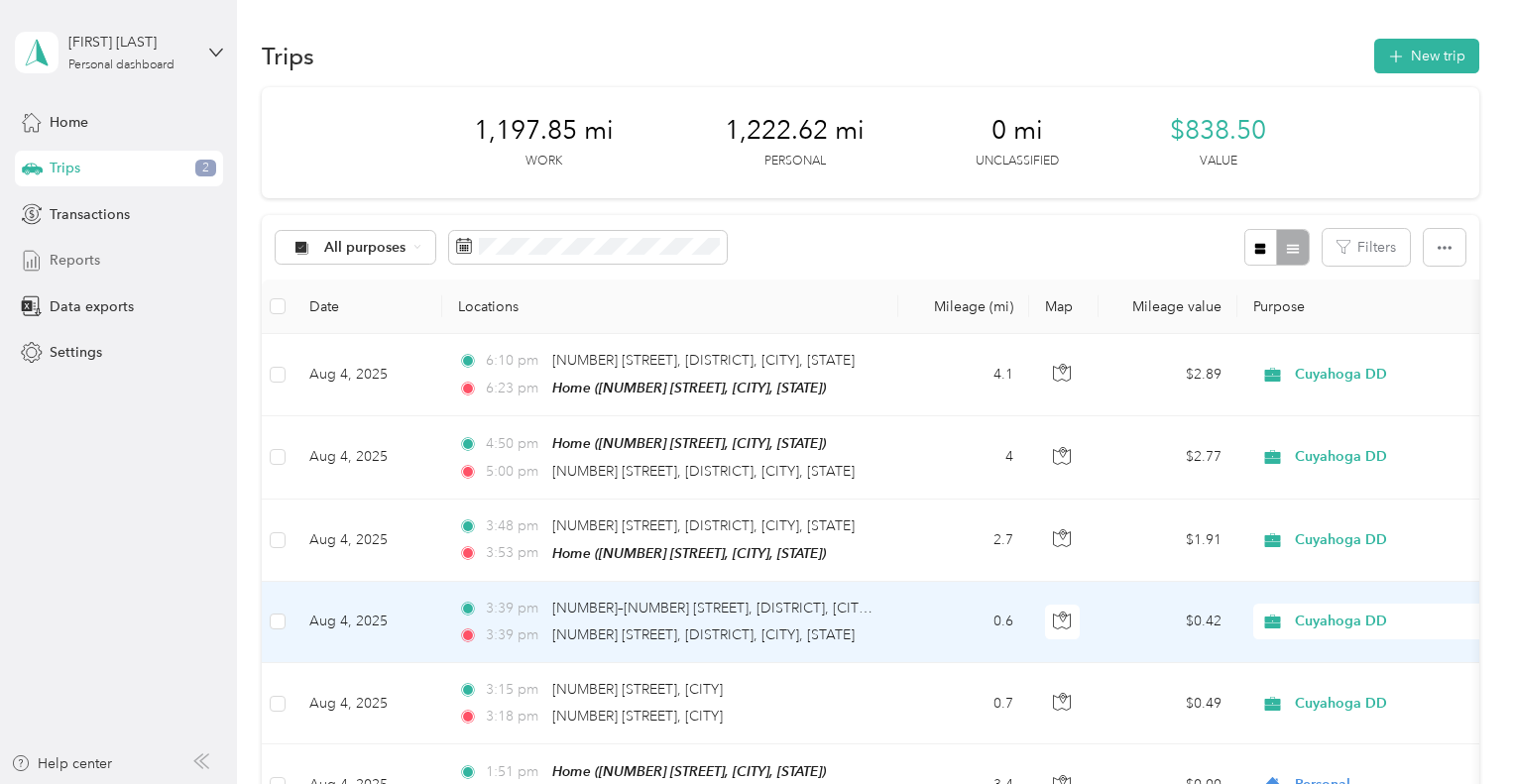 scroll, scrollTop: 0, scrollLeft: 0, axis: both 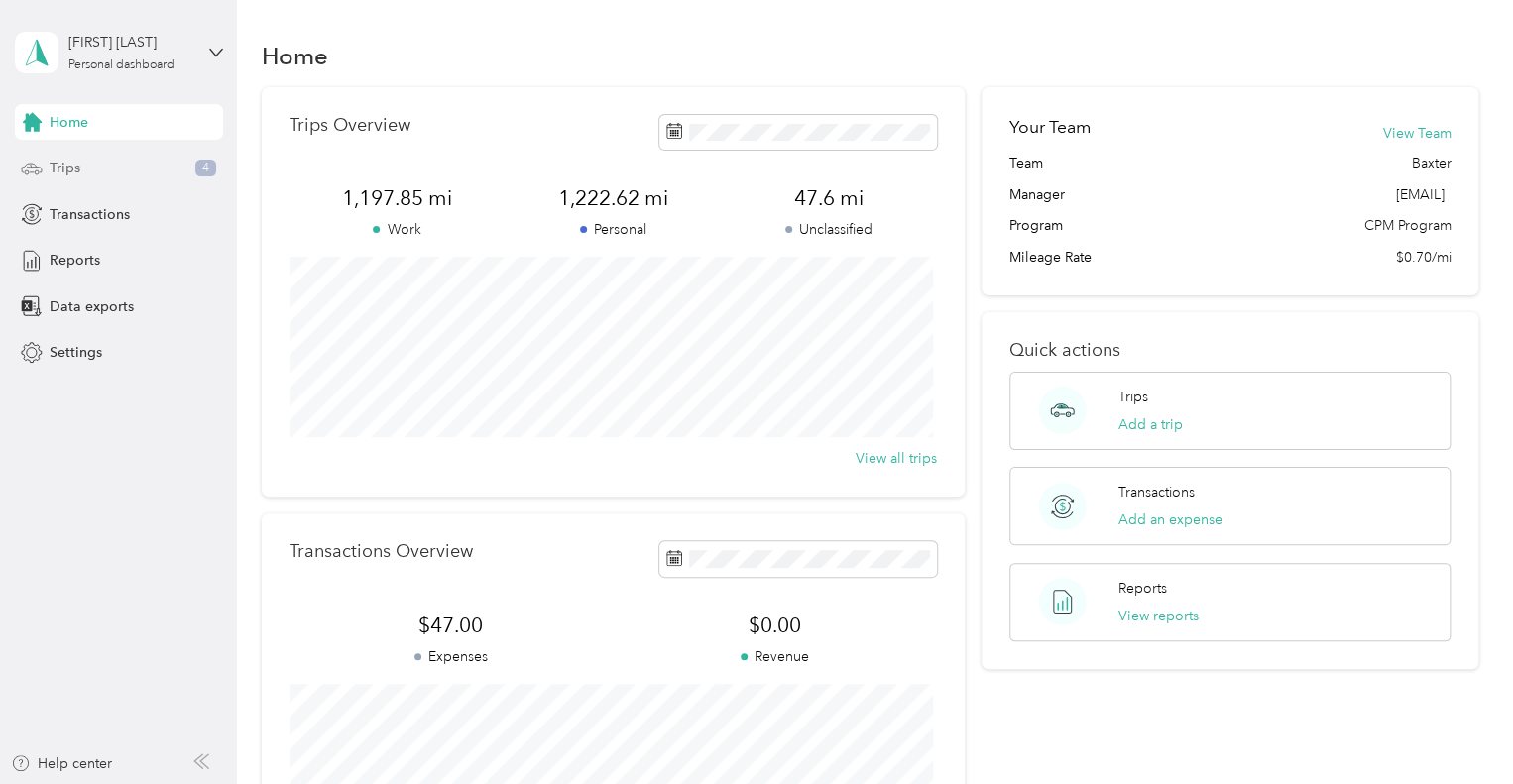 click on "Trips 4" at bounding box center [119, 168] 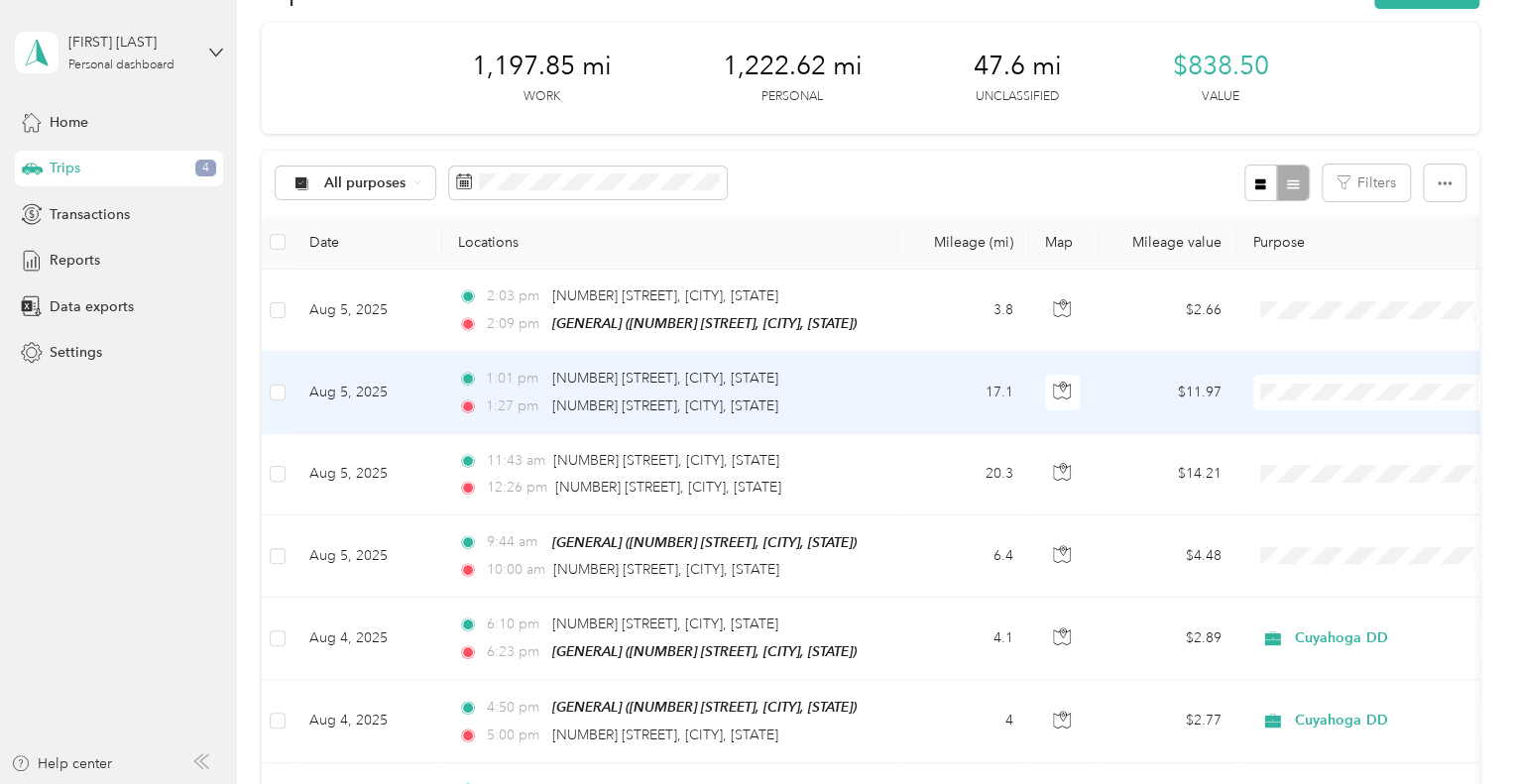 scroll, scrollTop: 99, scrollLeft: 0, axis: vertical 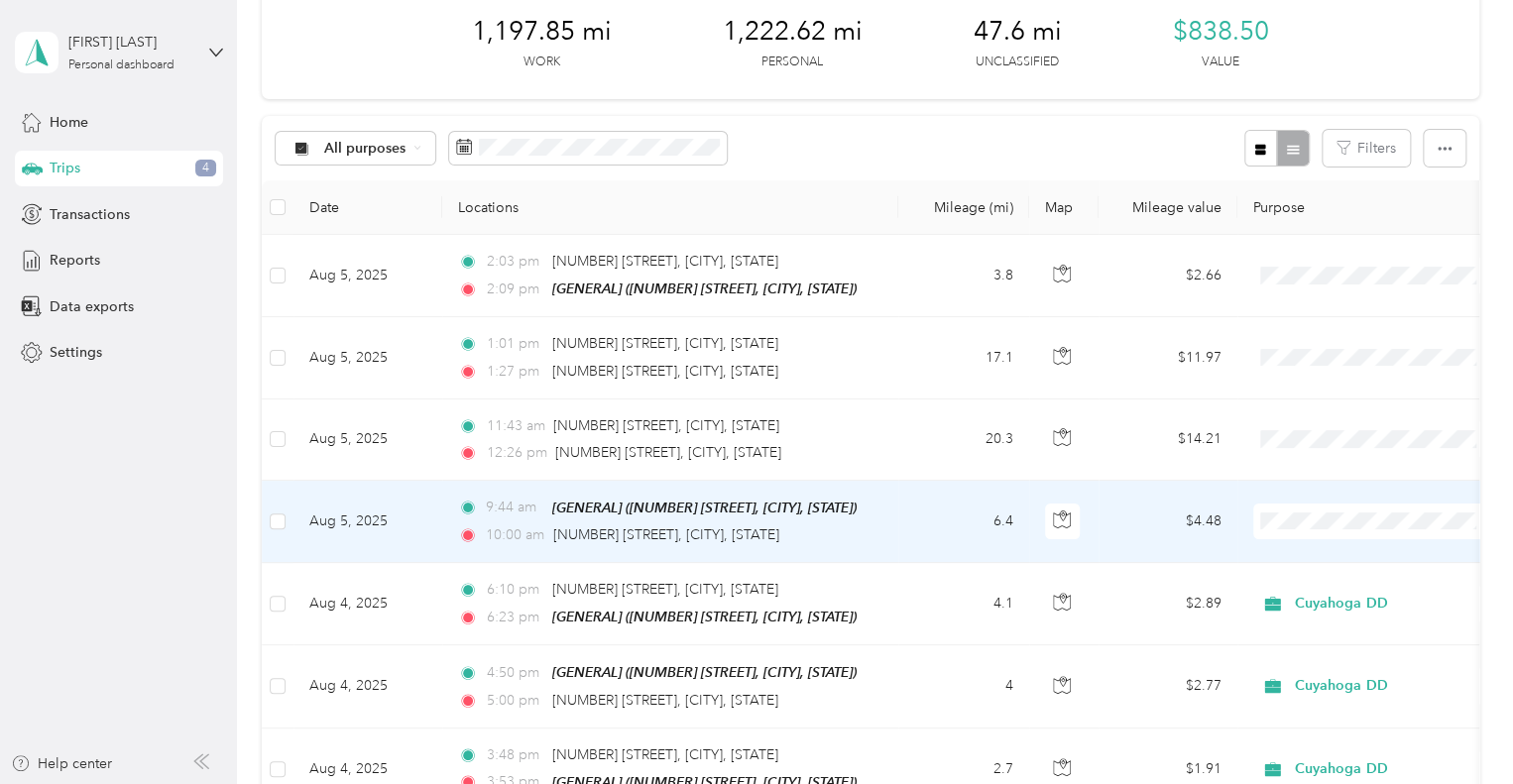 click on "6.4" at bounding box center (964, 521) 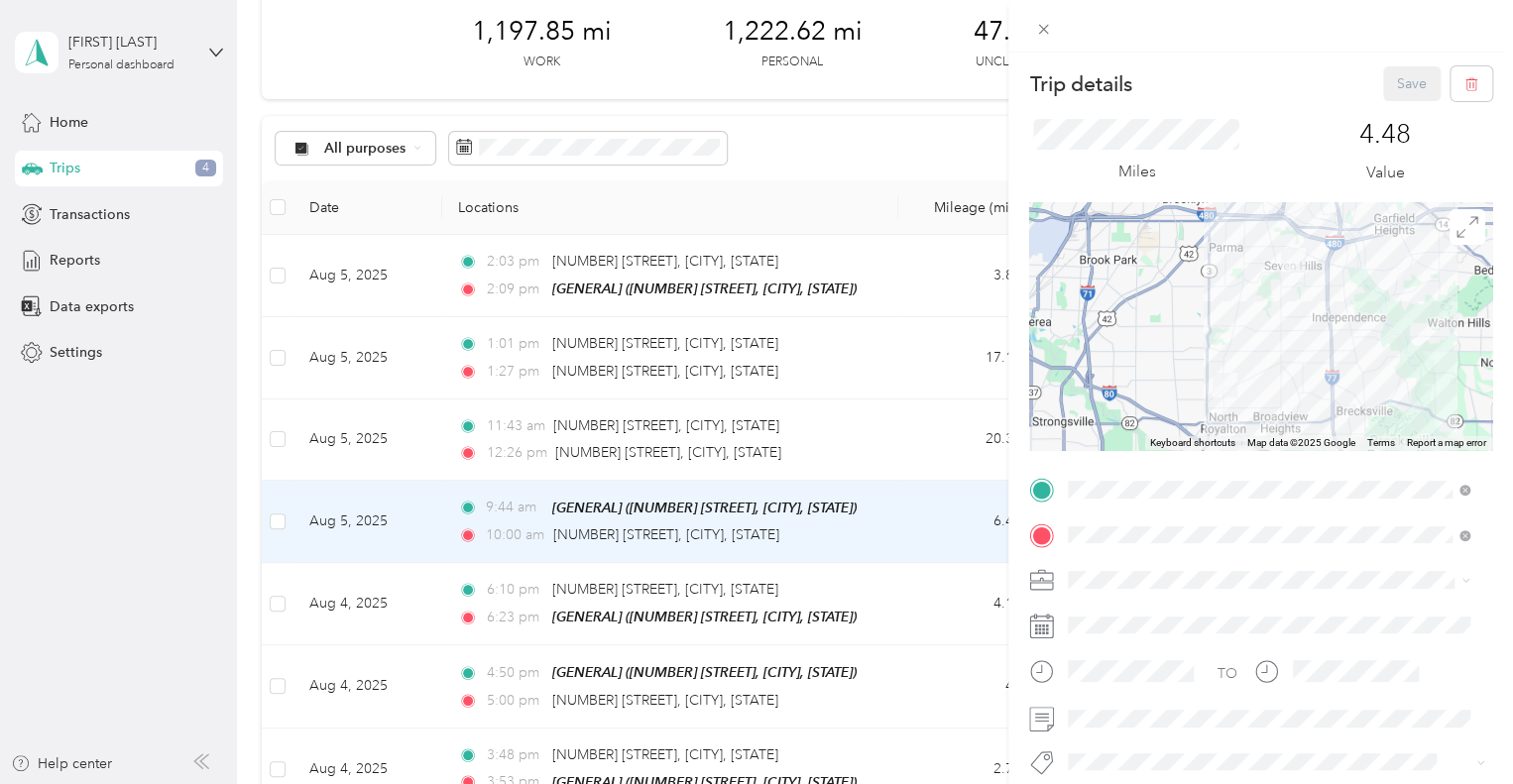 click on "Personal" at bounding box center (1268, 648) 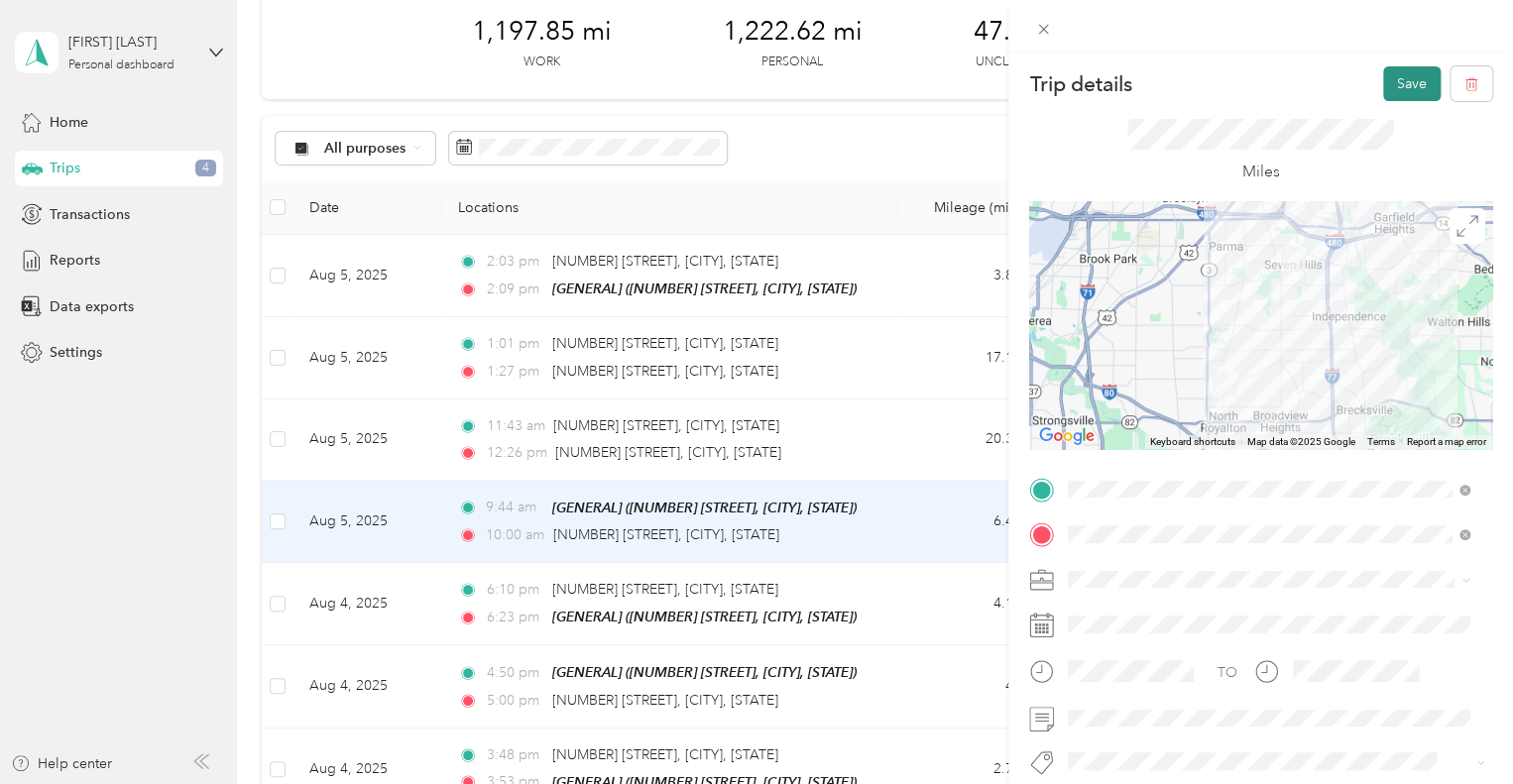 click on "Save" at bounding box center [1412, 83] 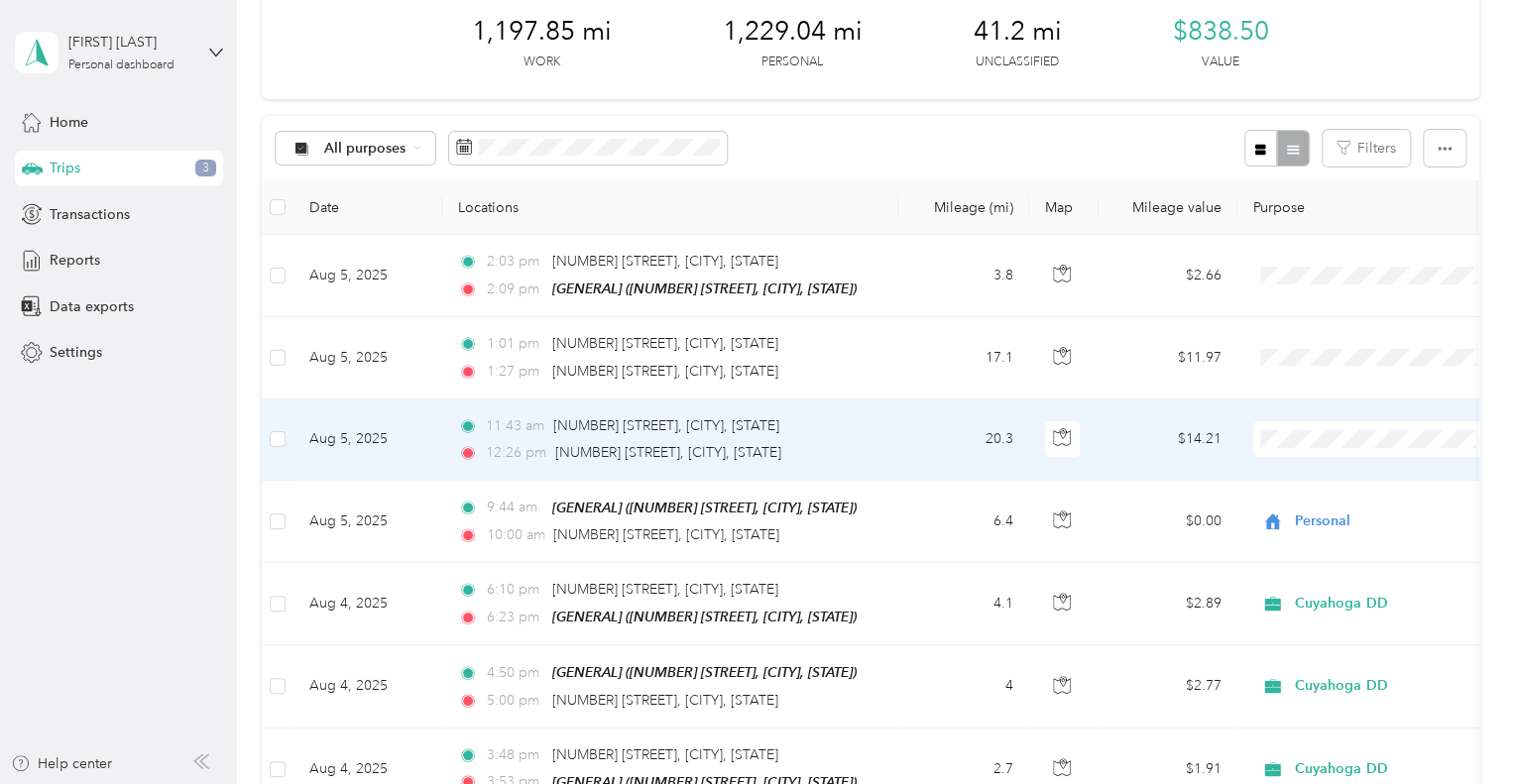 click on "20.3" at bounding box center [964, 440] 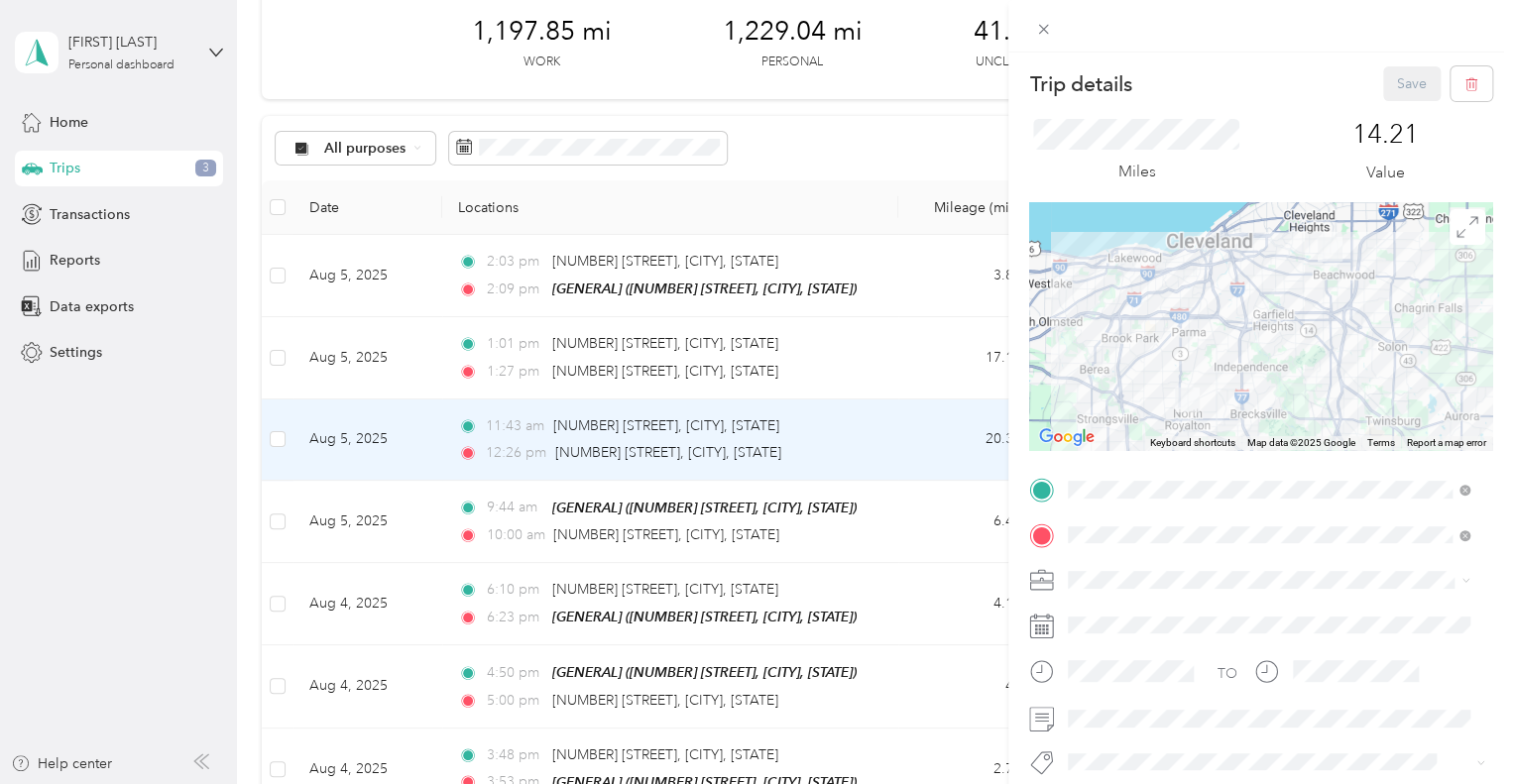 click on "Cuyahoga DD" at bounding box center [1268, 615] 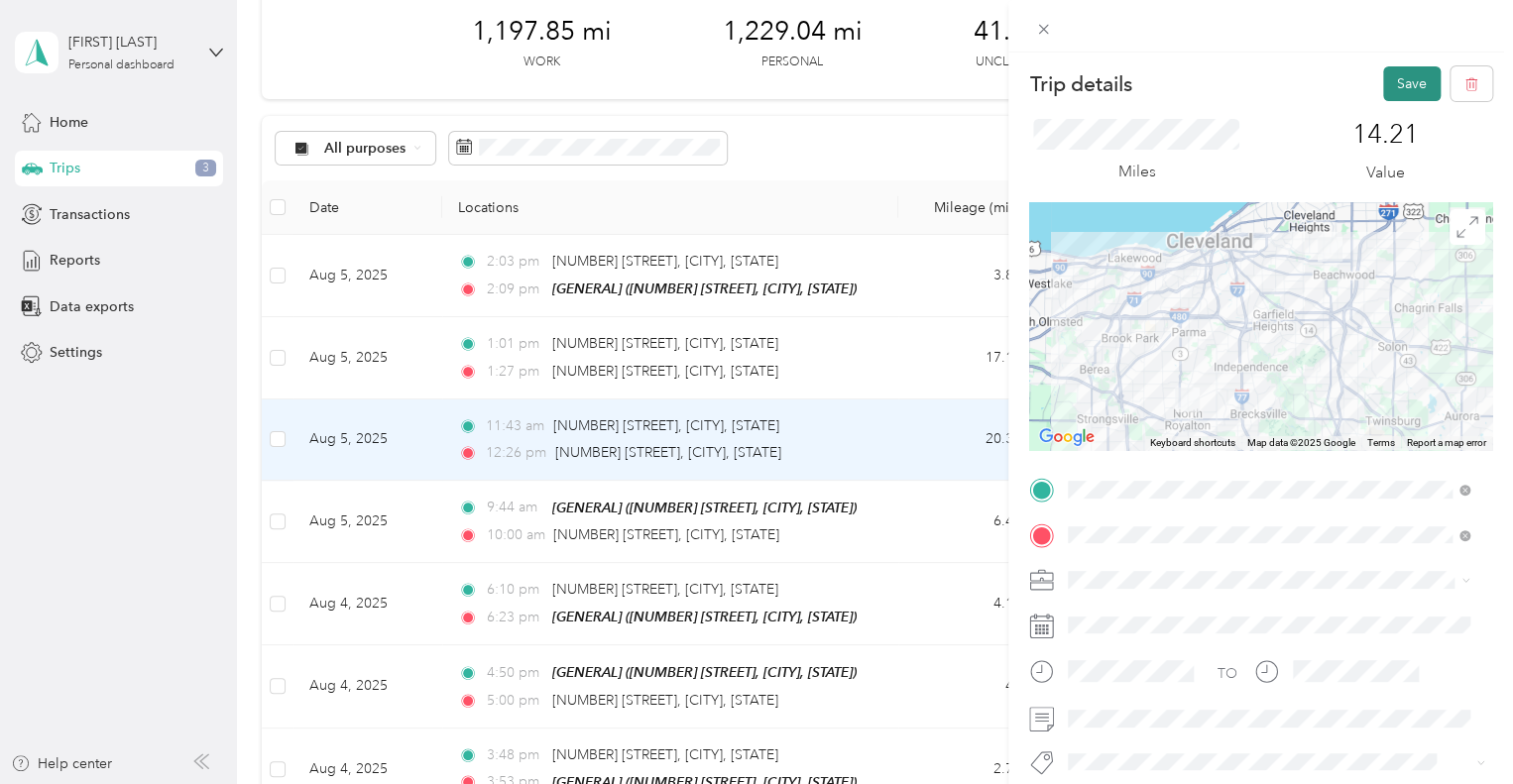 click on "Save" at bounding box center (1412, 83) 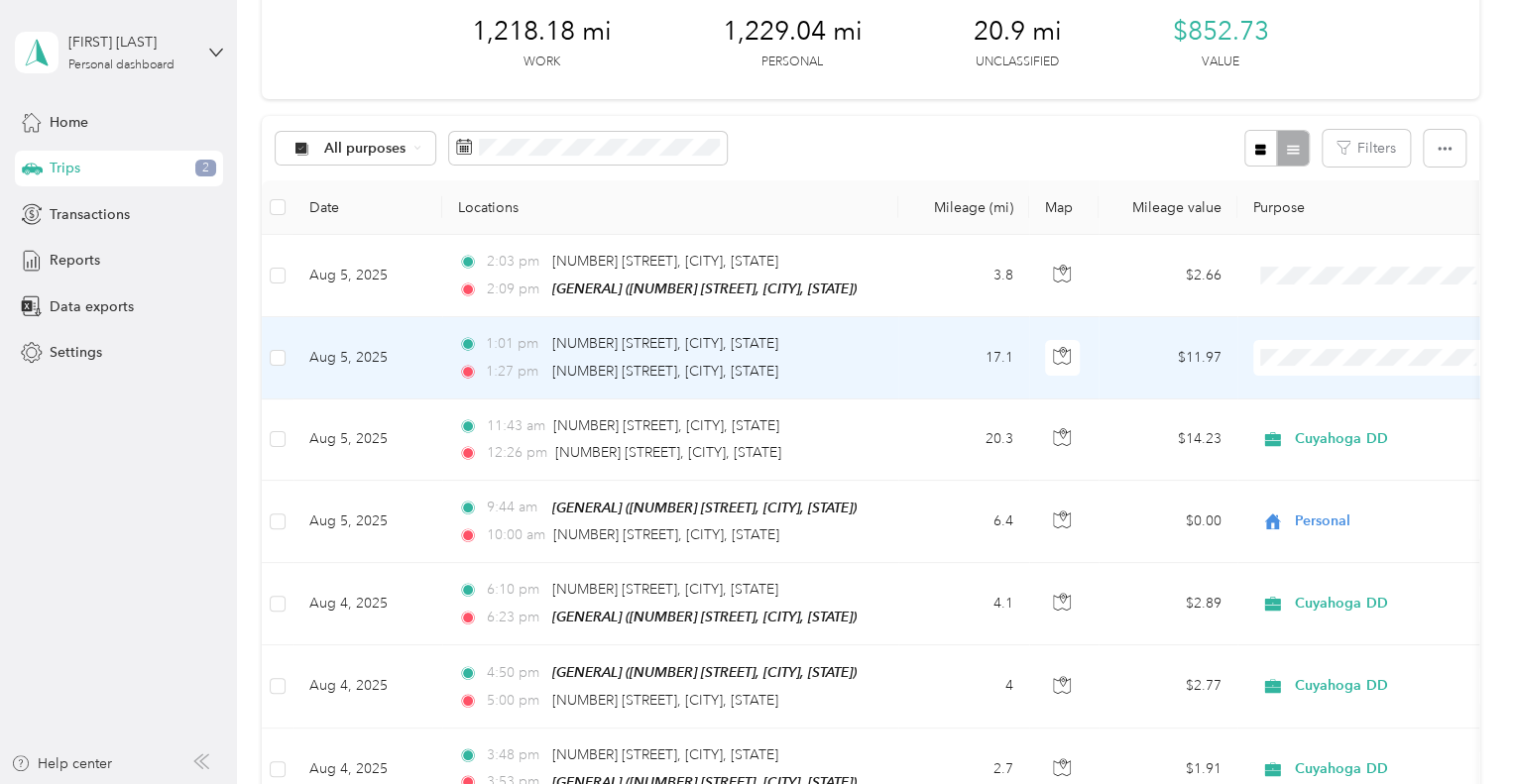 click on "17.1" at bounding box center [964, 358] 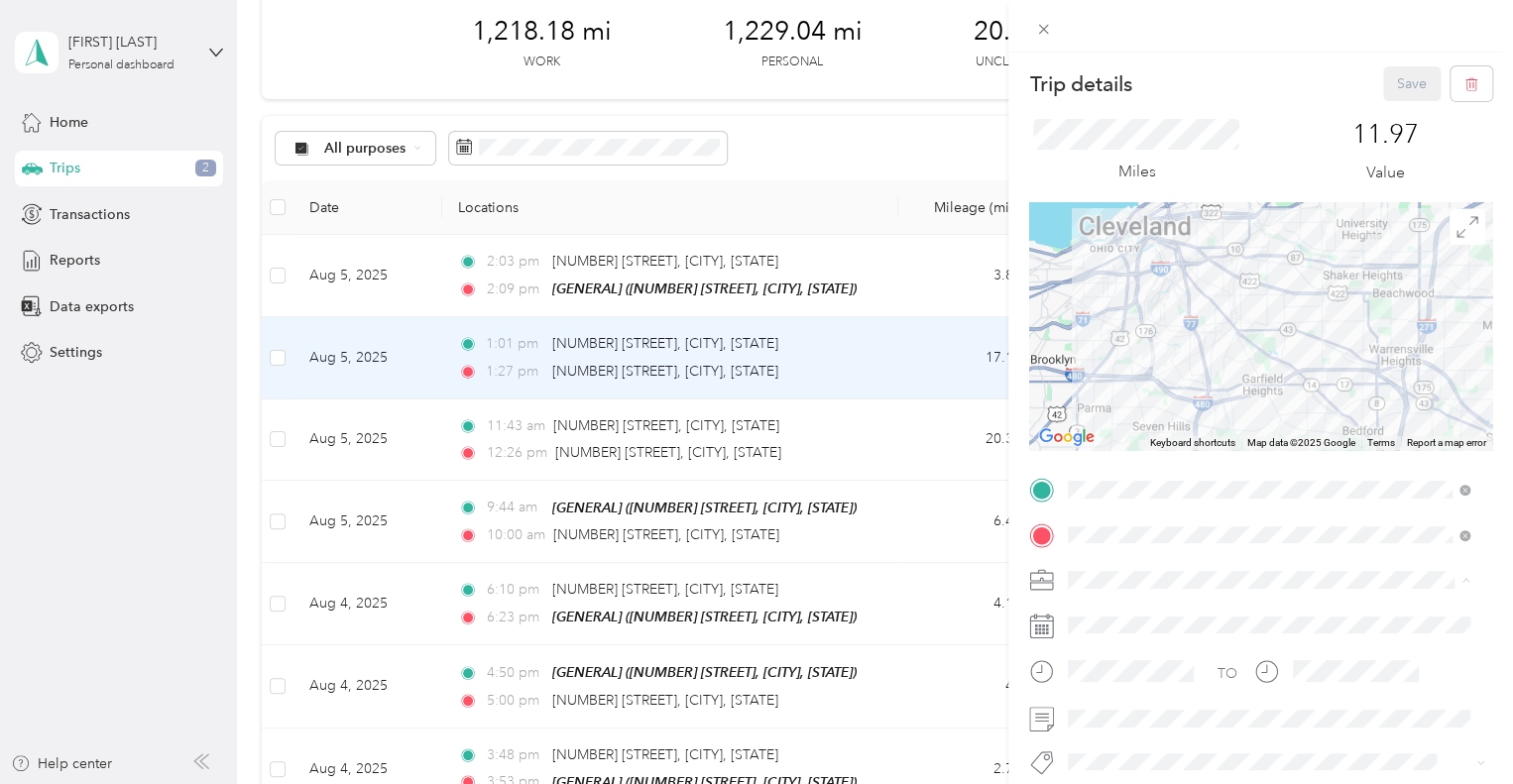drag, startPoint x: 1110, startPoint y: 617, endPoint x: 1113, endPoint y: 633, distance: 16.27882 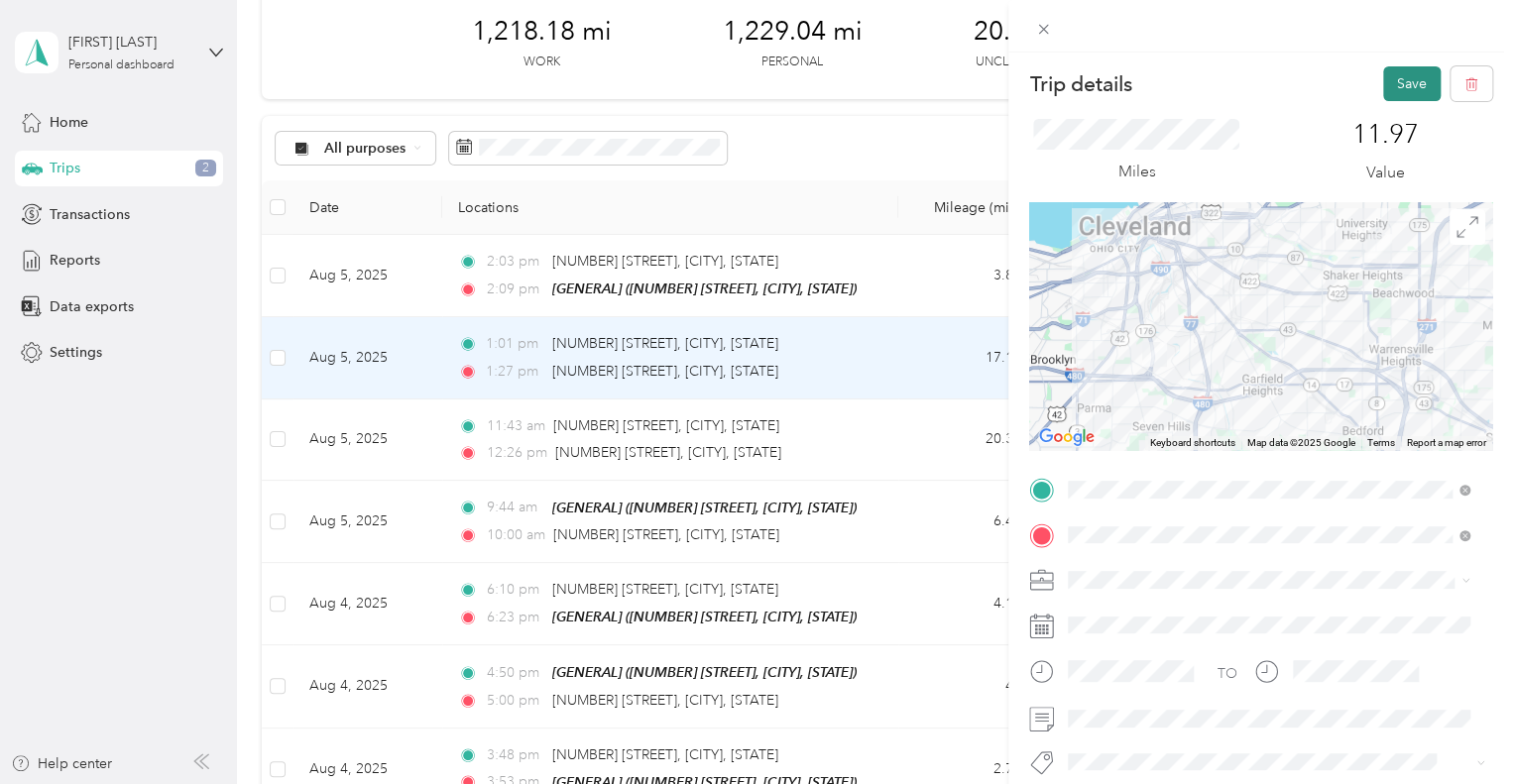 click on "Save" at bounding box center [1412, 83] 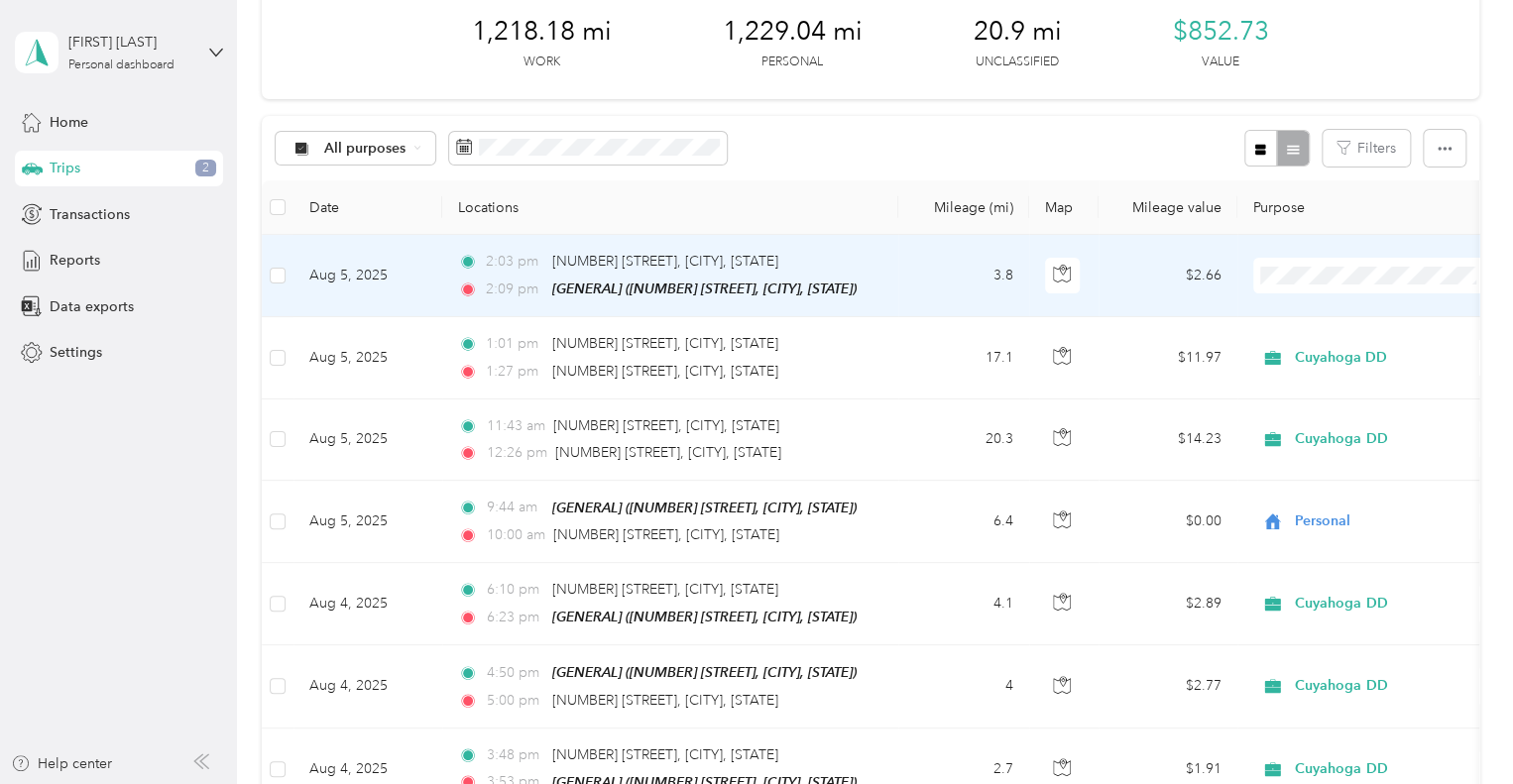click on "Personal" at bounding box center [1393, 346] 